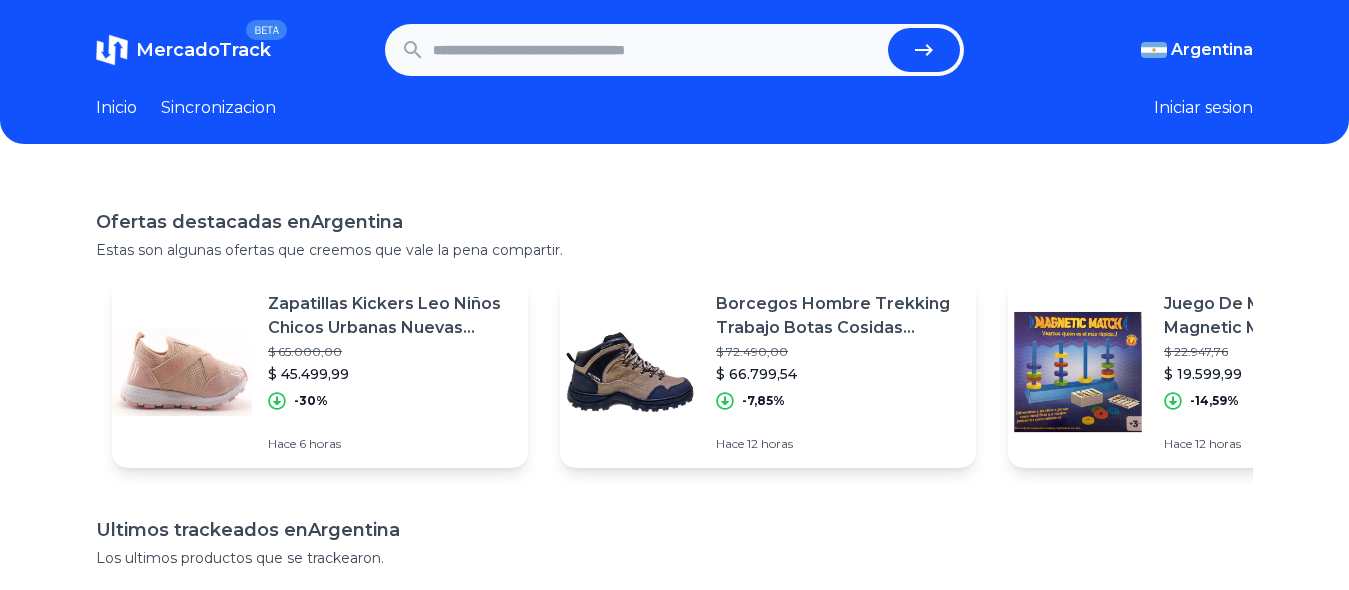 scroll, scrollTop: 0, scrollLeft: 0, axis: both 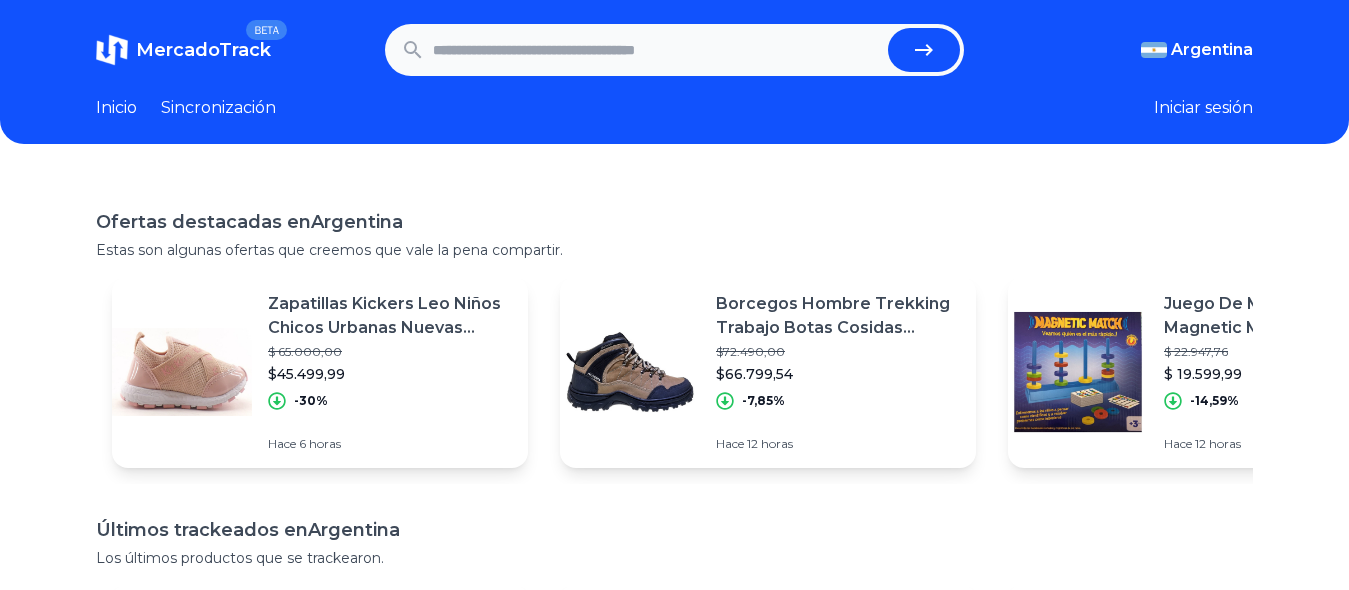 click at bounding box center [656, 50] 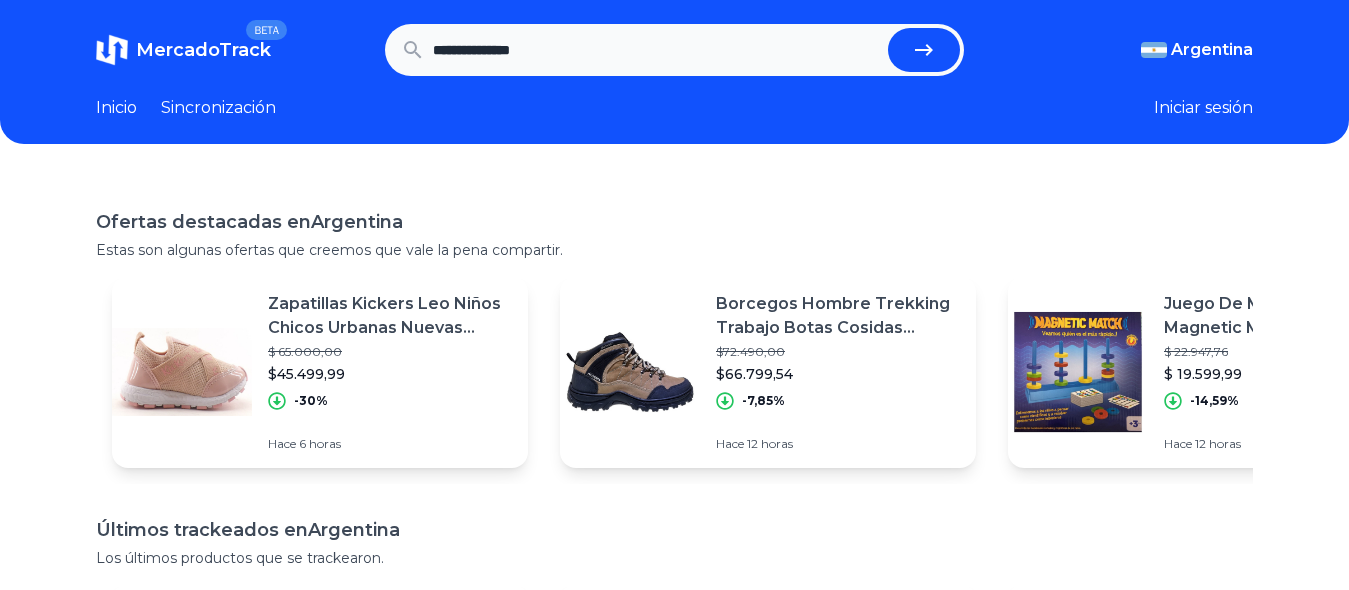 type on "**********" 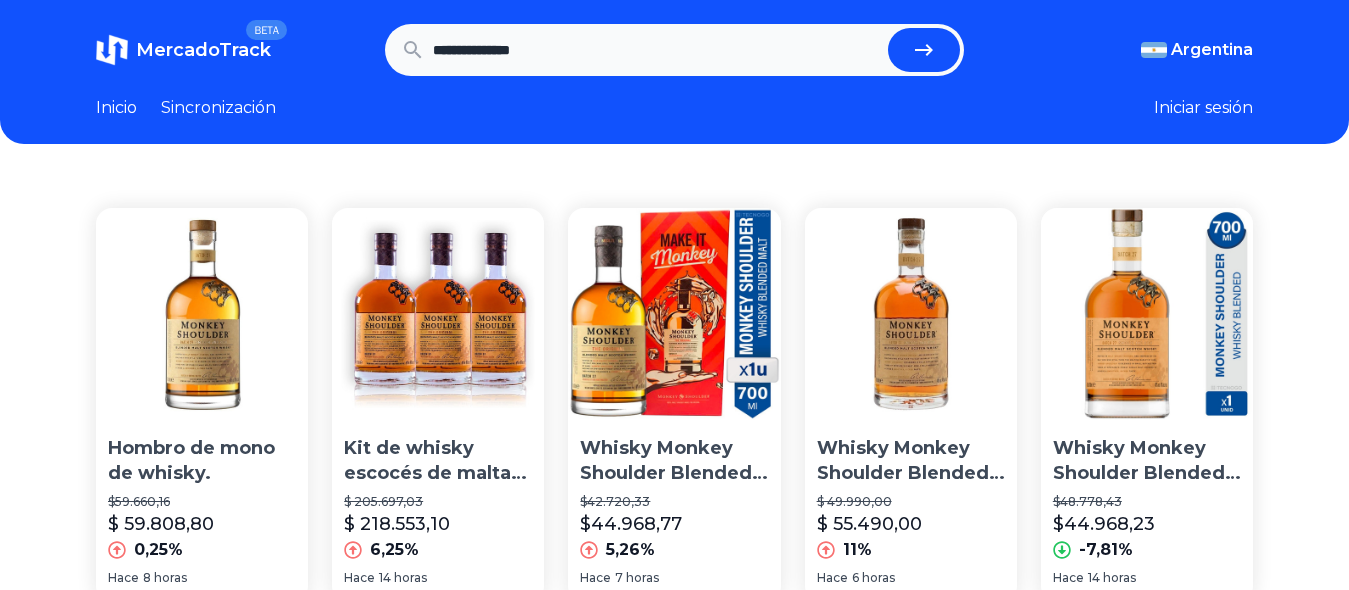 scroll, scrollTop: 200, scrollLeft: 0, axis: vertical 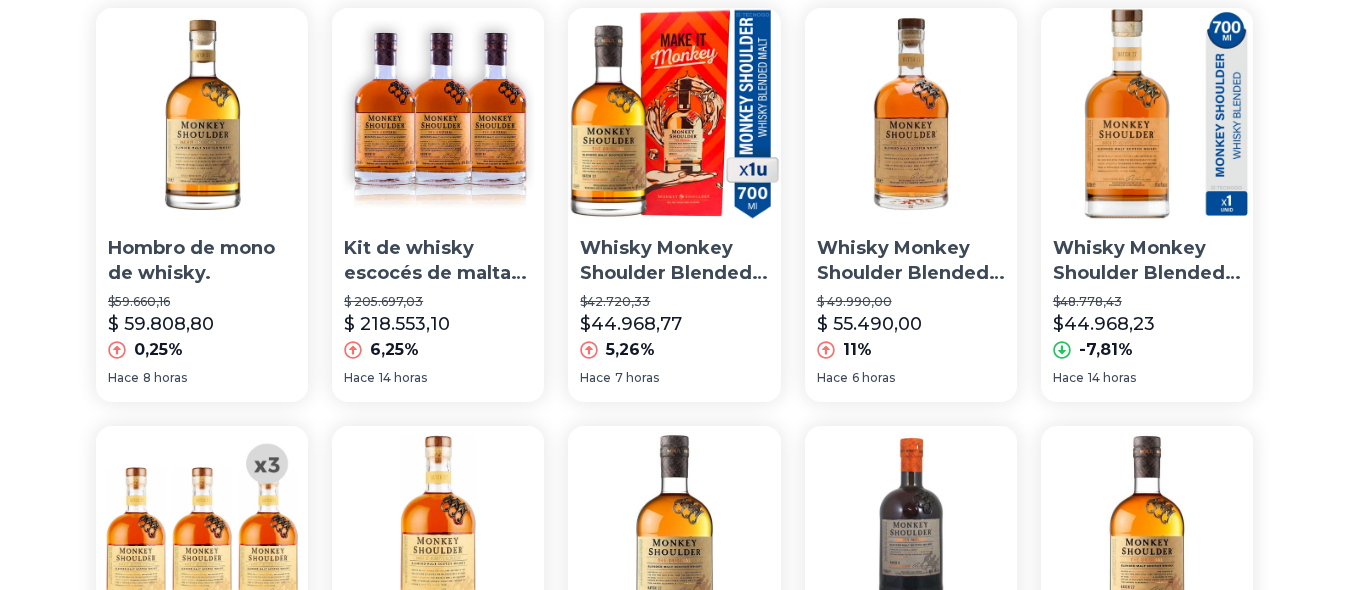 click at bounding box center (1147, 114) 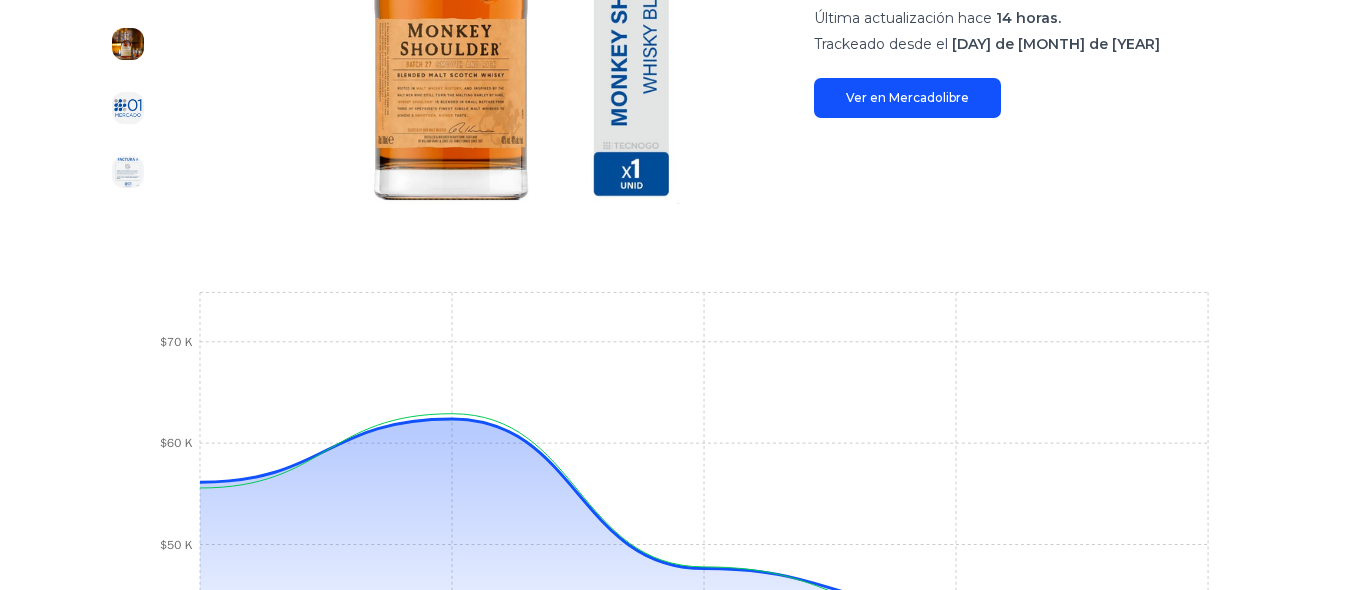 scroll, scrollTop: 80, scrollLeft: 0, axis: vertical 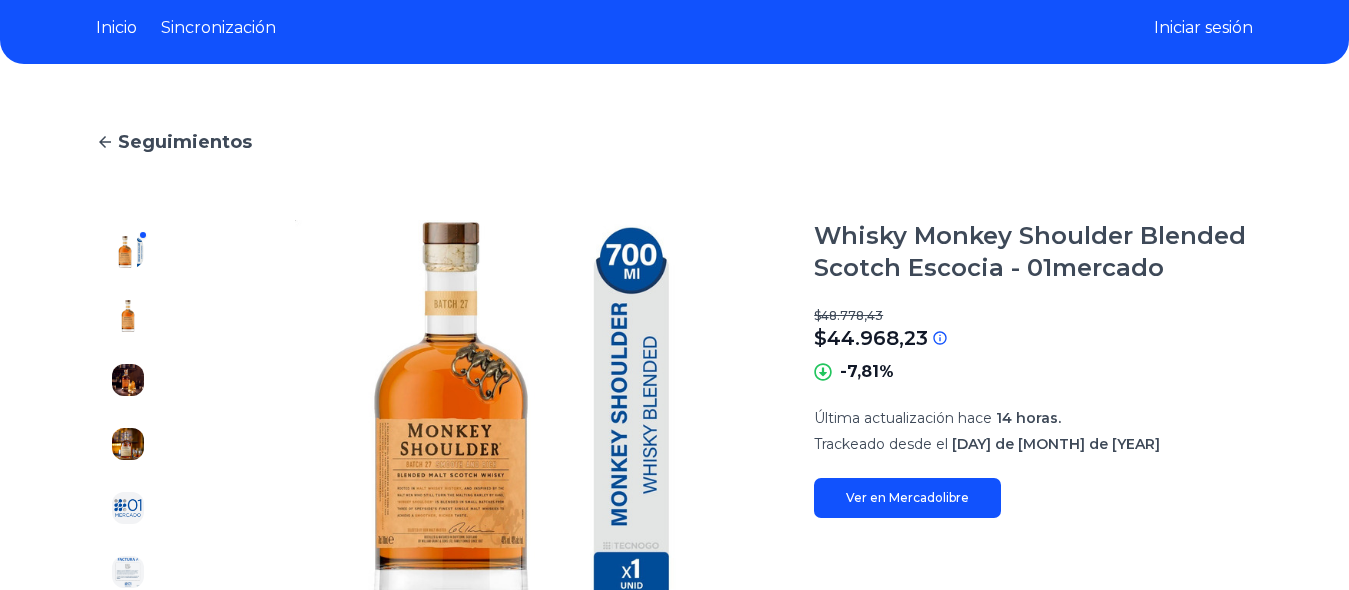 type on "**********" 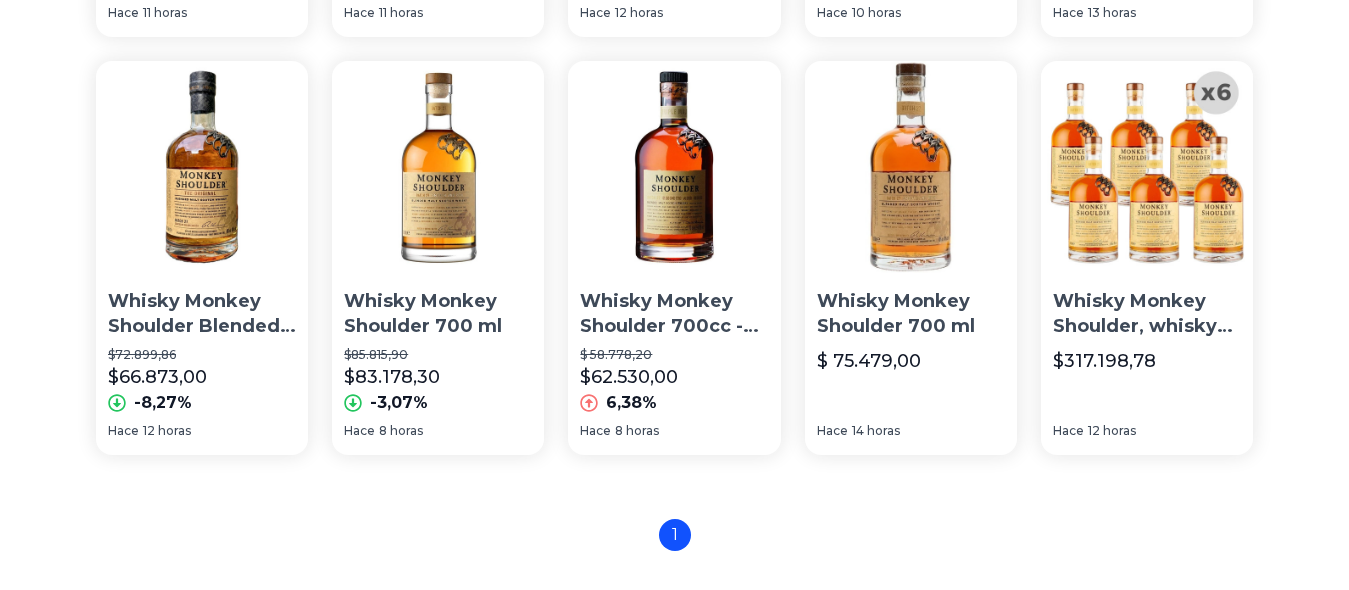 scroll, scrollTop: 200, scrollLeft: 0, axis: vertical 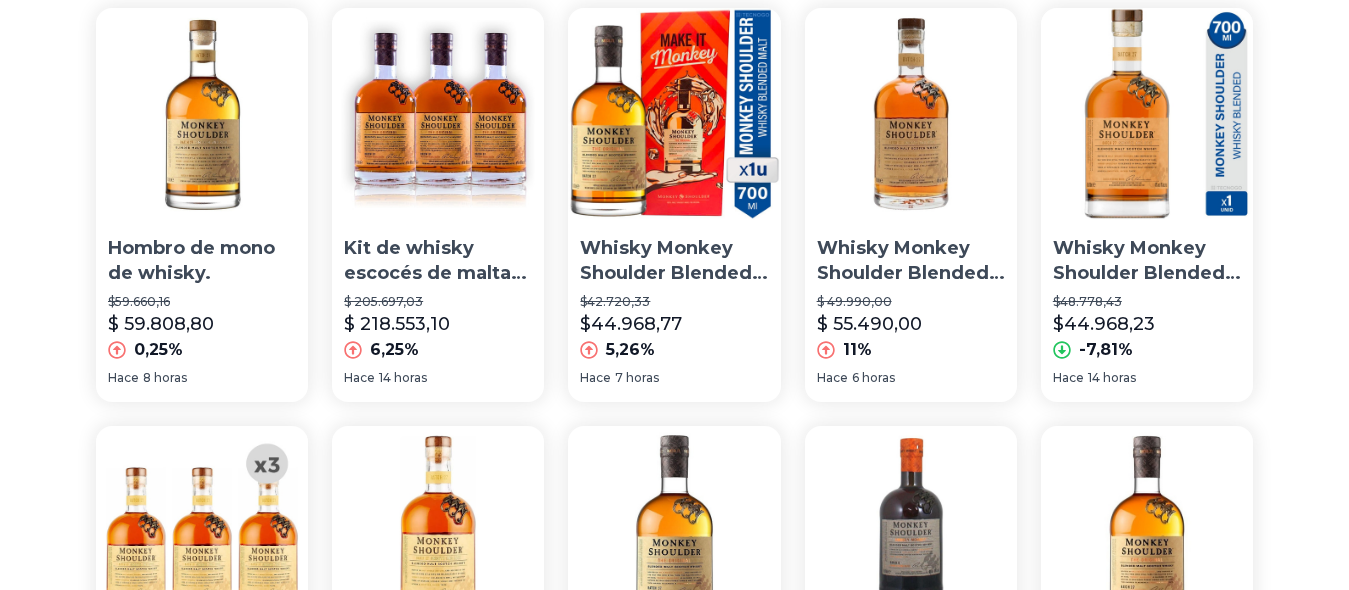 click at bounding box center [674, 114] 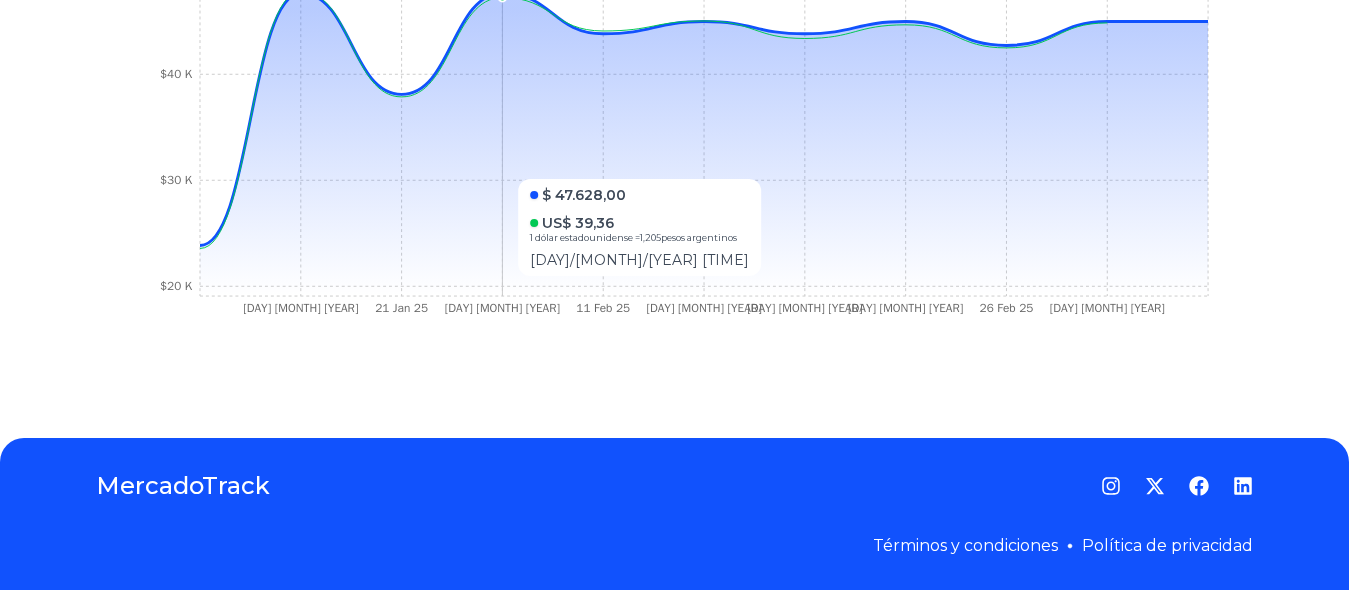 scroll, scrollTop: 0, scrollLeft: 0, axis: both 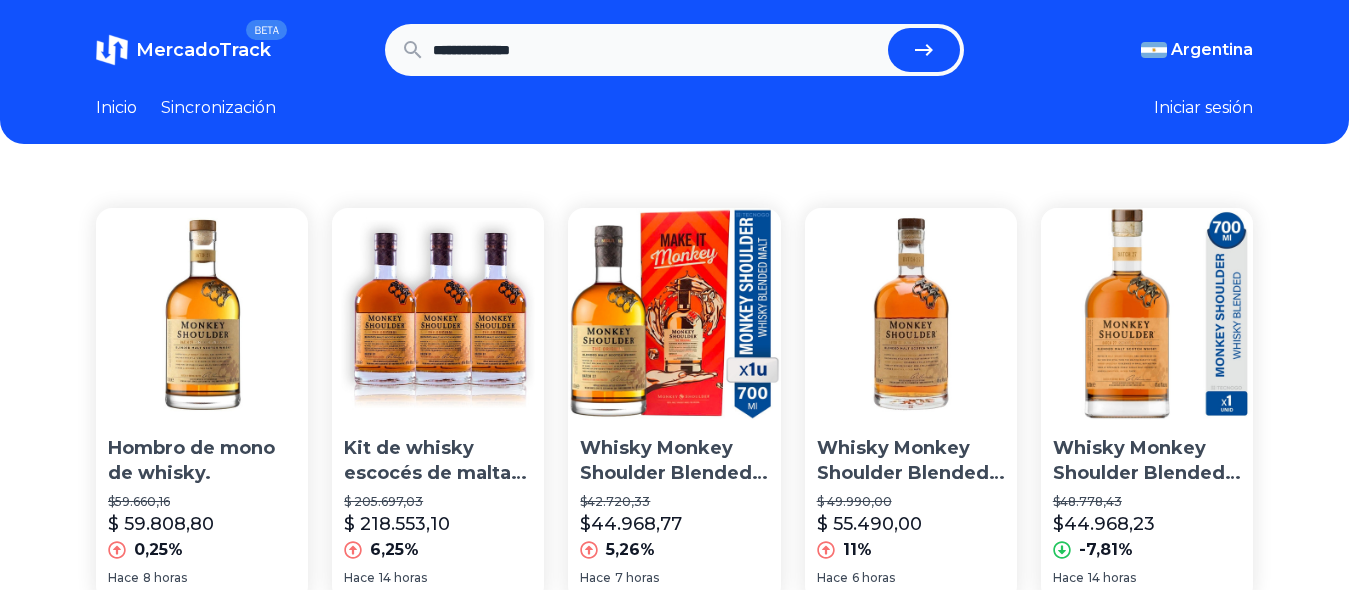 click on "**********" at bounding box center [656, 50] 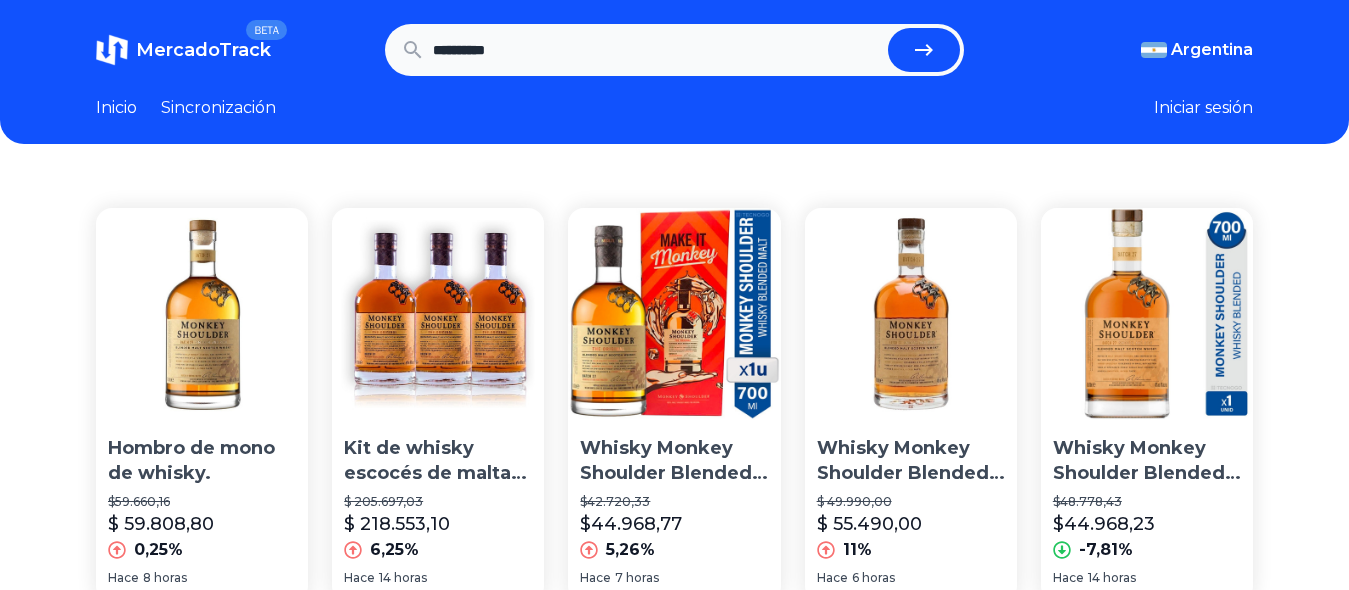 type on "**********" 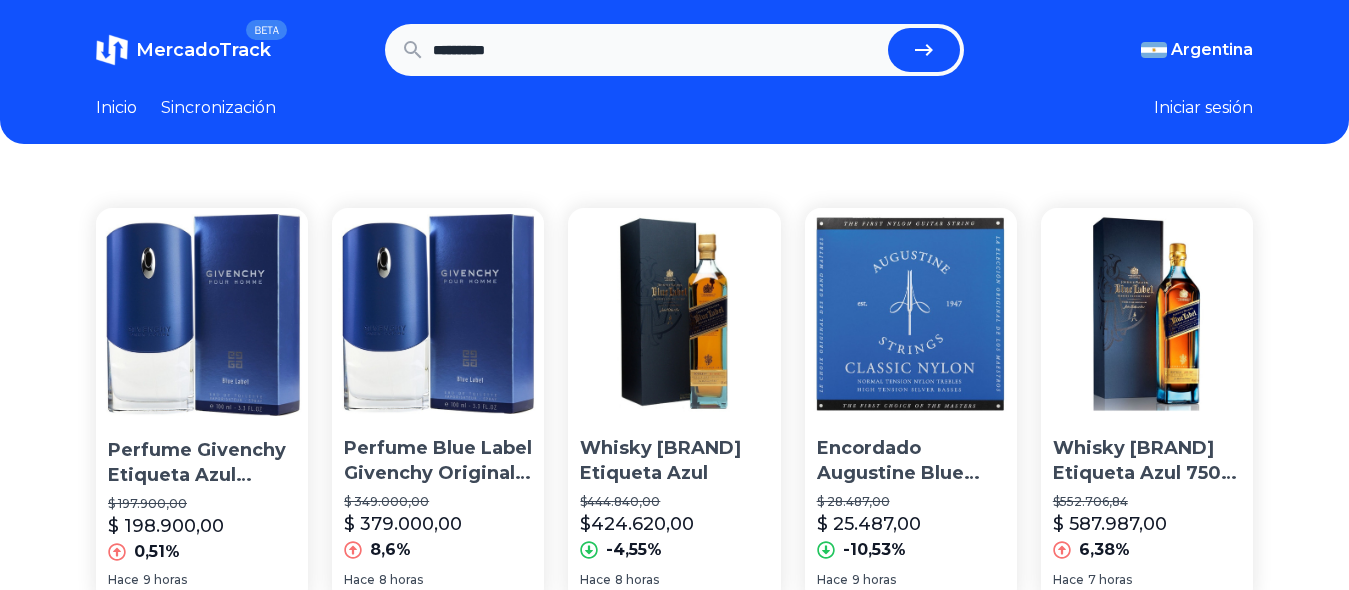 click on "**********" at bounding box center [656, 50] 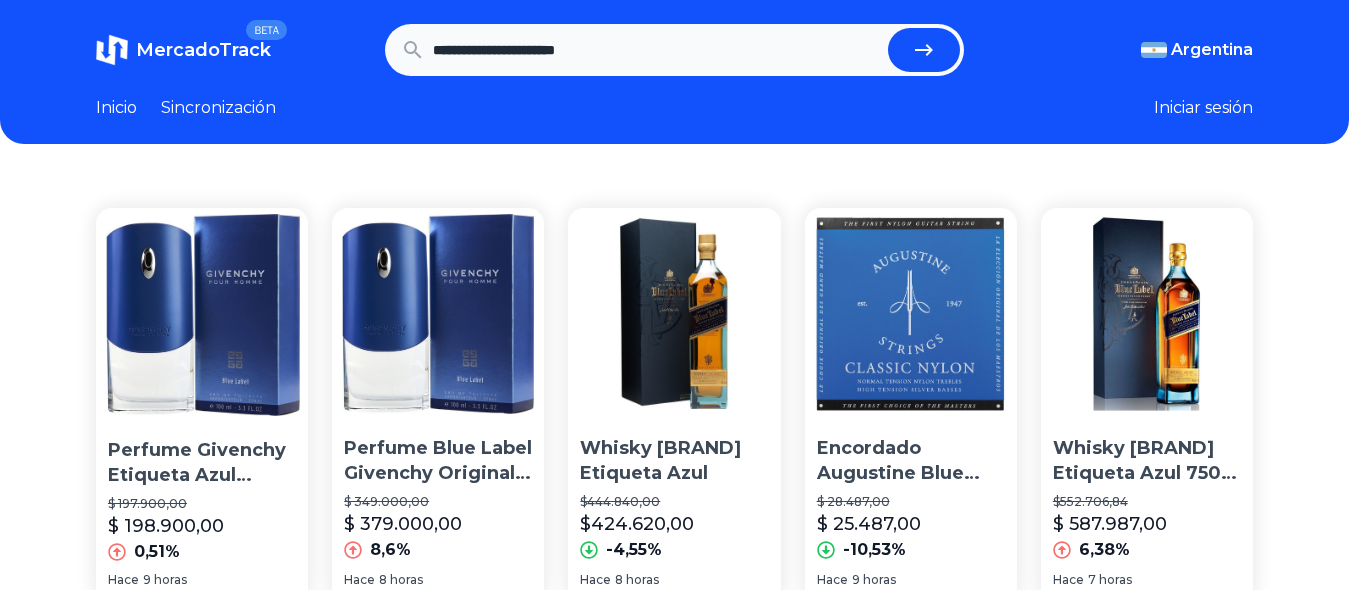type on "**********" 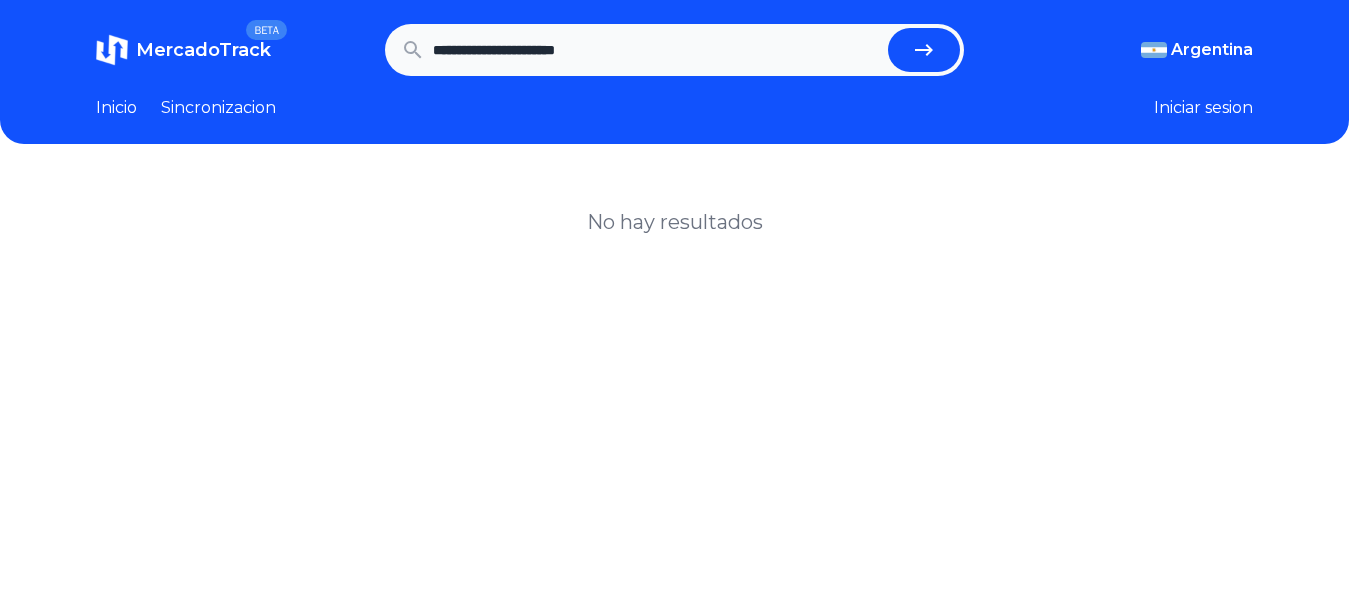 scroll, scrollTop: 0, scrollLeft: 0, axis: both 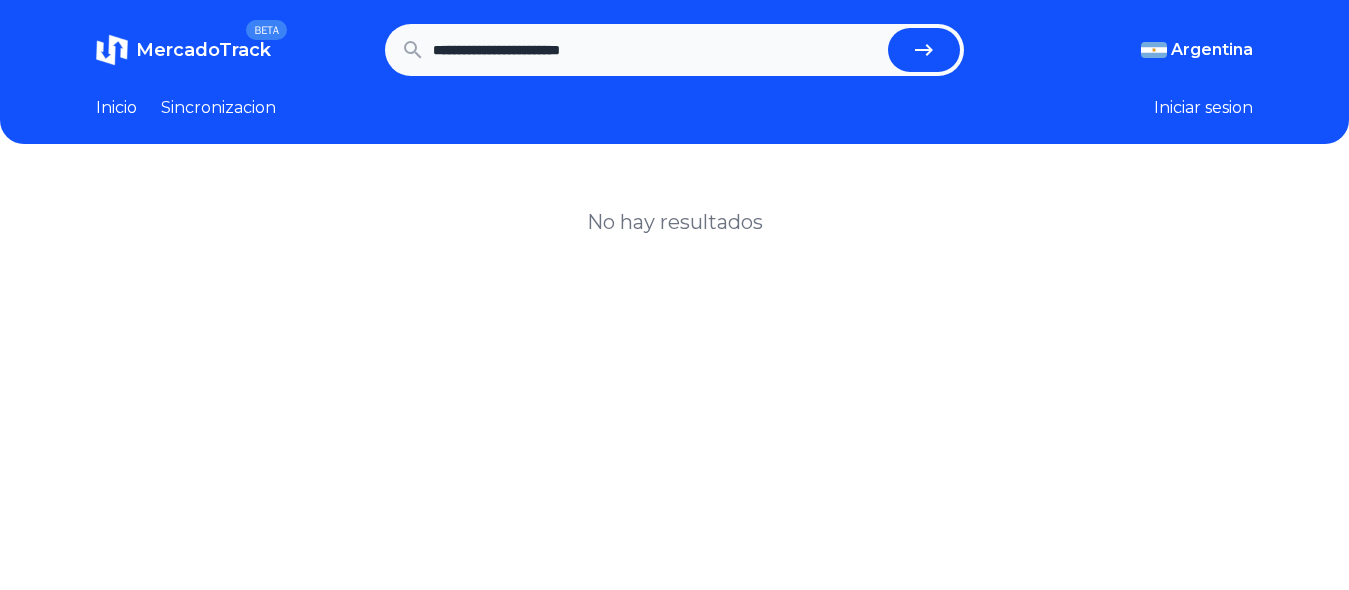 drag, startPoint x: 453, startPoint y: 55, endPoint x: 476, endPoint y: 73, distance: 29.206163 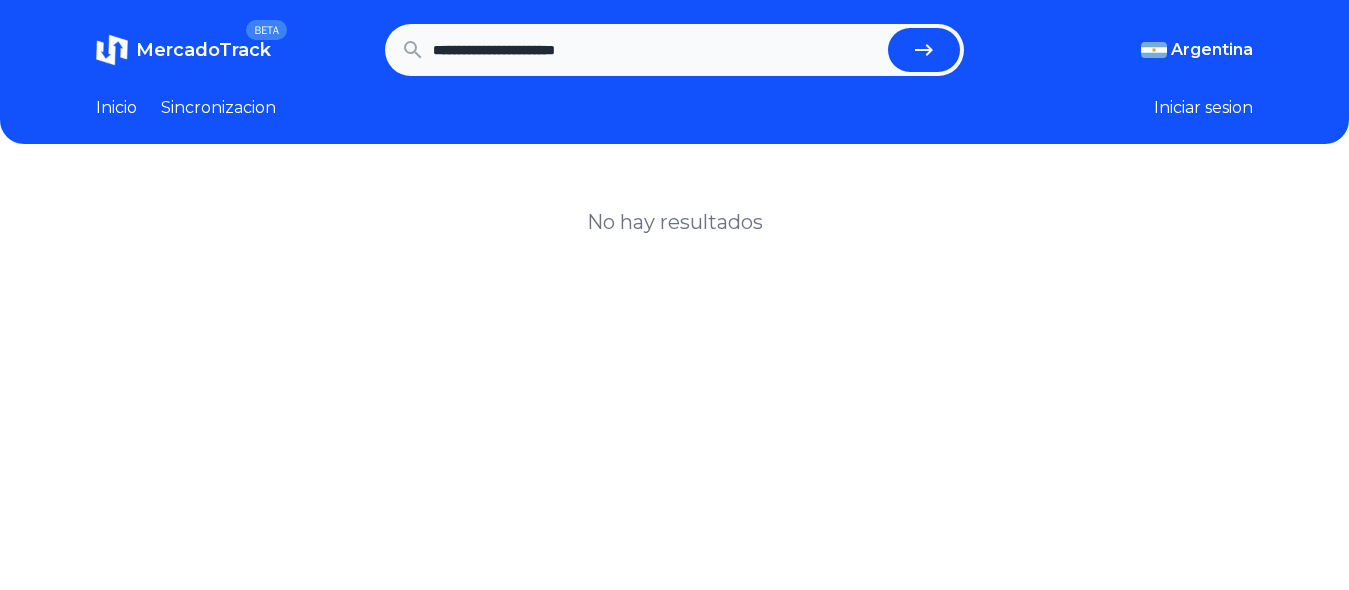 click on "**********" at bounding box center (656, 50) 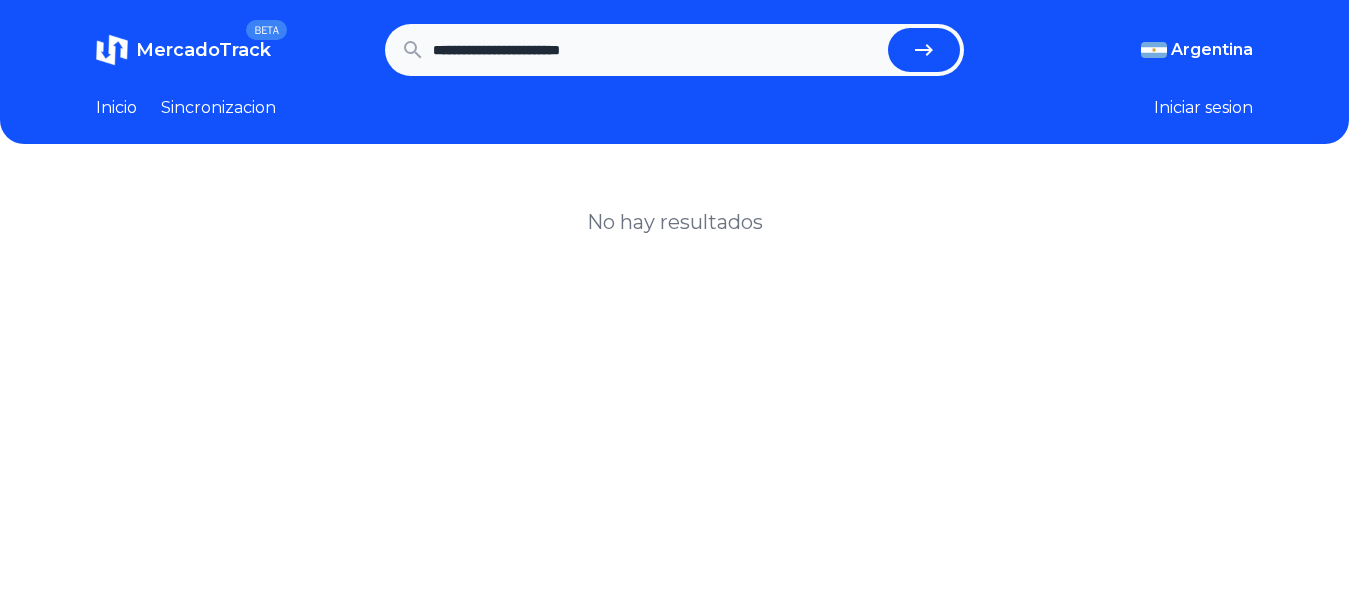 type on "**********" 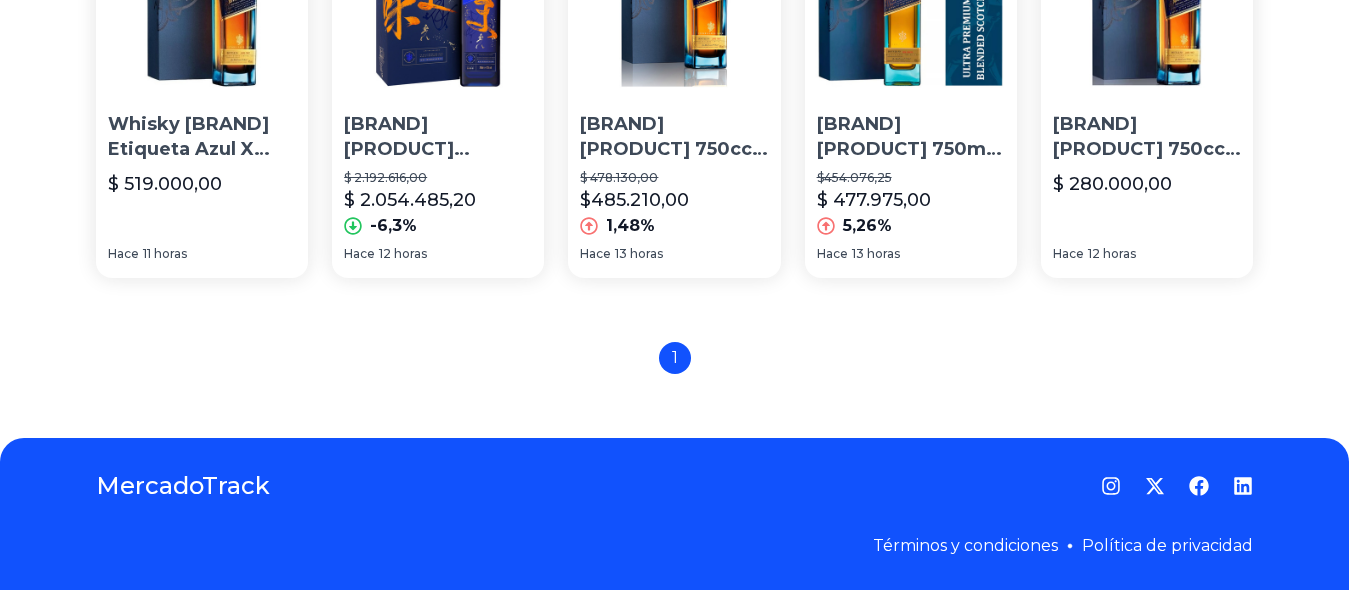 scroll, scrollTop: 1390, scrollLeft: 0, axis: vertical 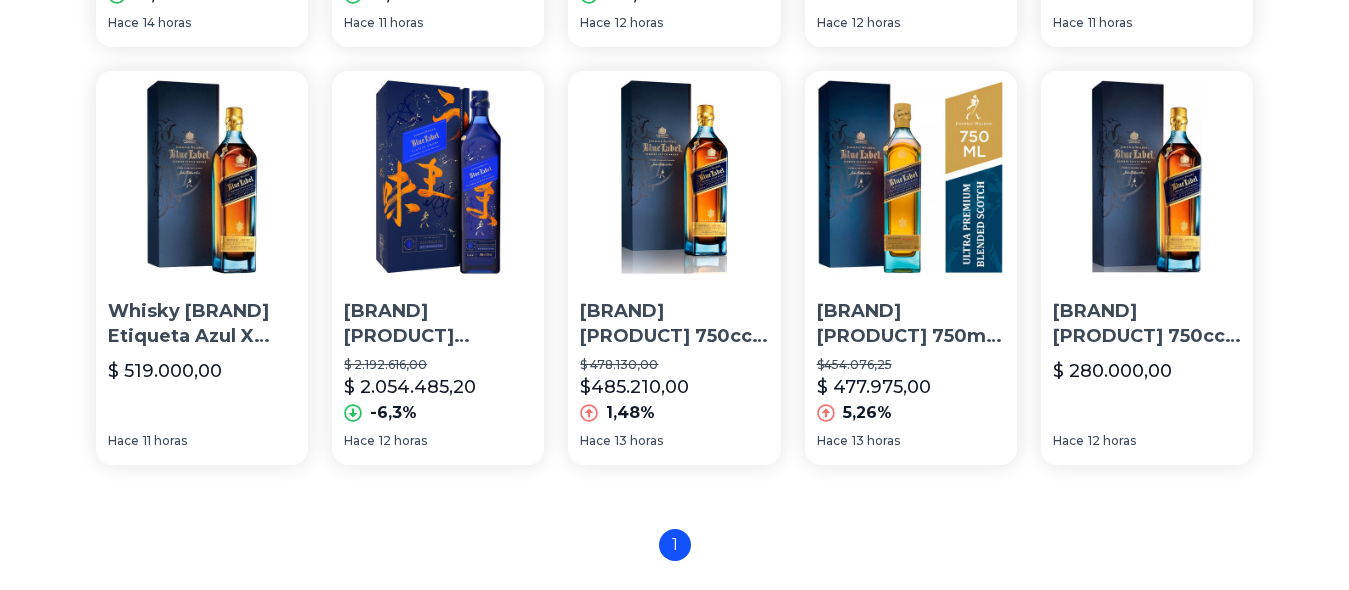 click at bounding box center [1147, 177] 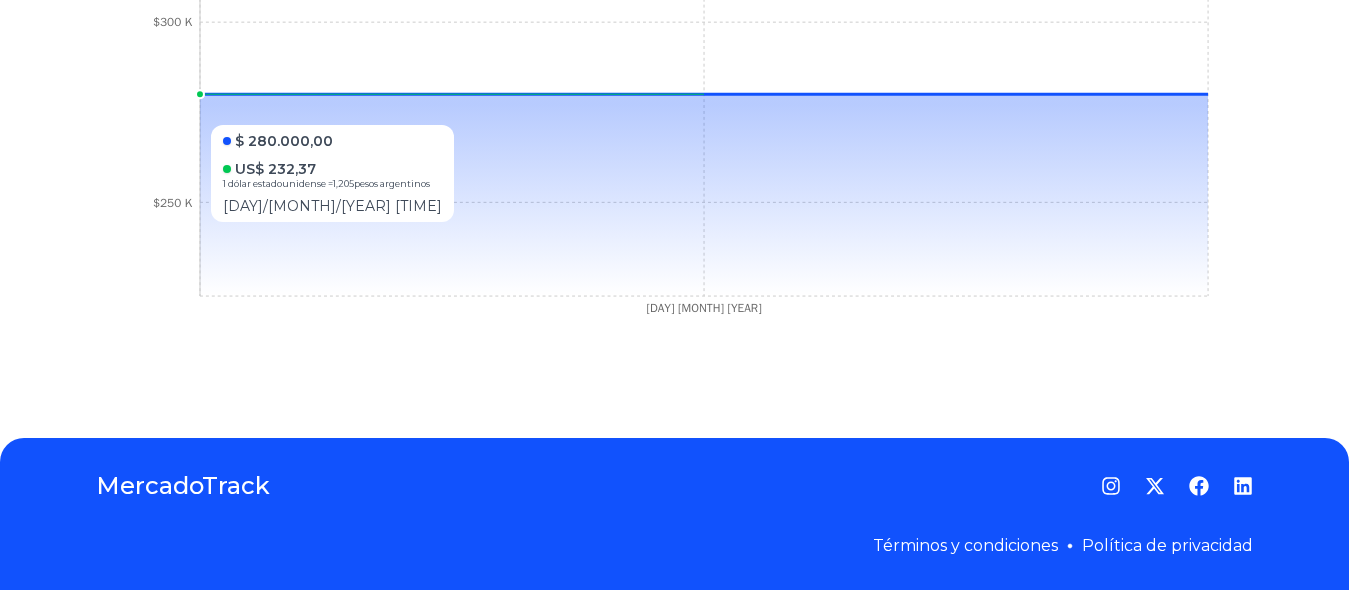 scroll, scrollTop: 546, scrollLeft: 0, axis: vertical 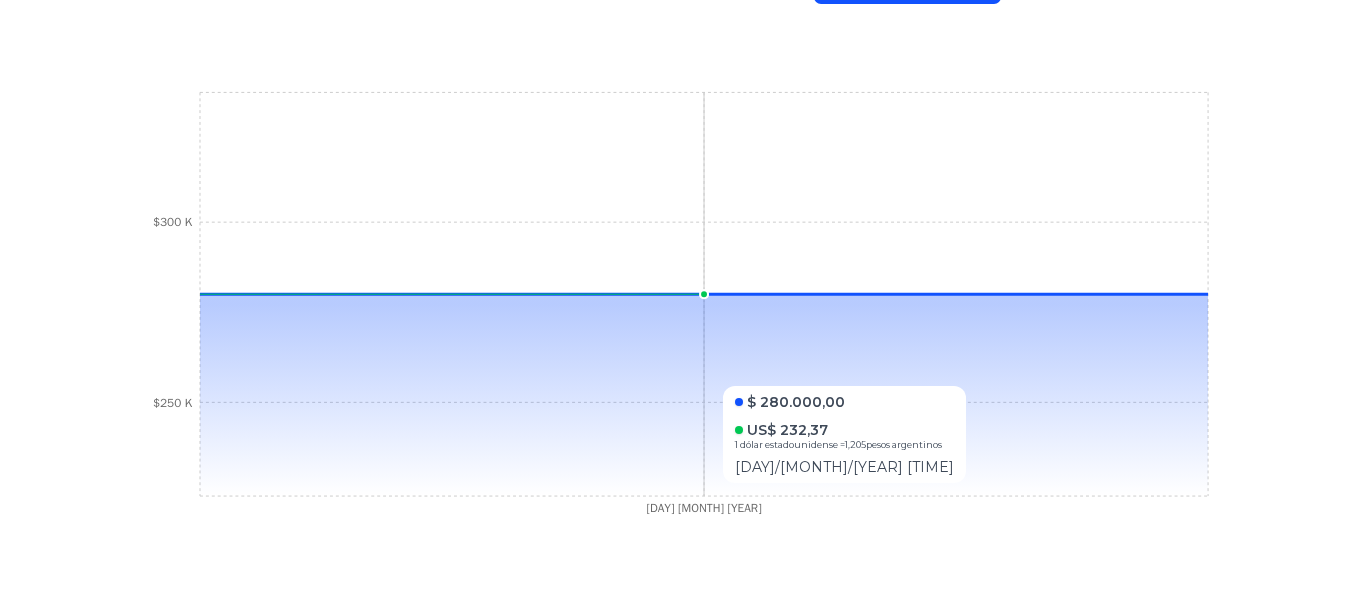 drag, startPoint x: 430, startPoint y: 387, endPoint x: 852, endPoint y: 376, distance: 422.14334 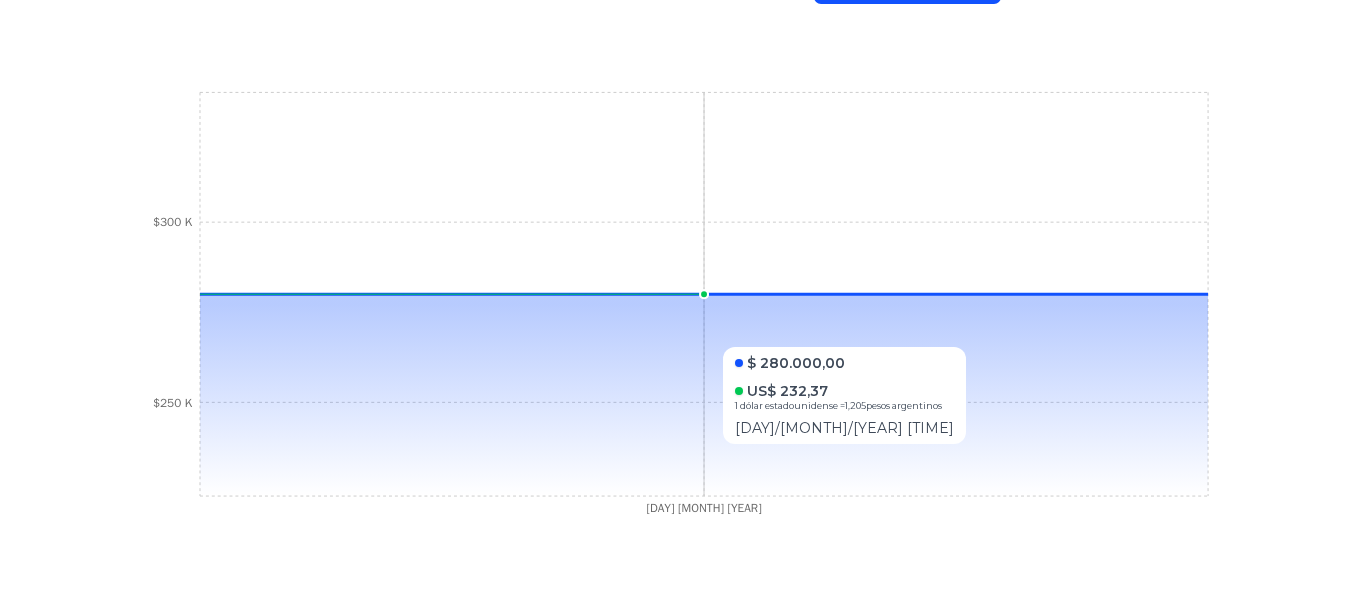 scroll, scrollTop: 0, scrollLeft: 0, axis: both 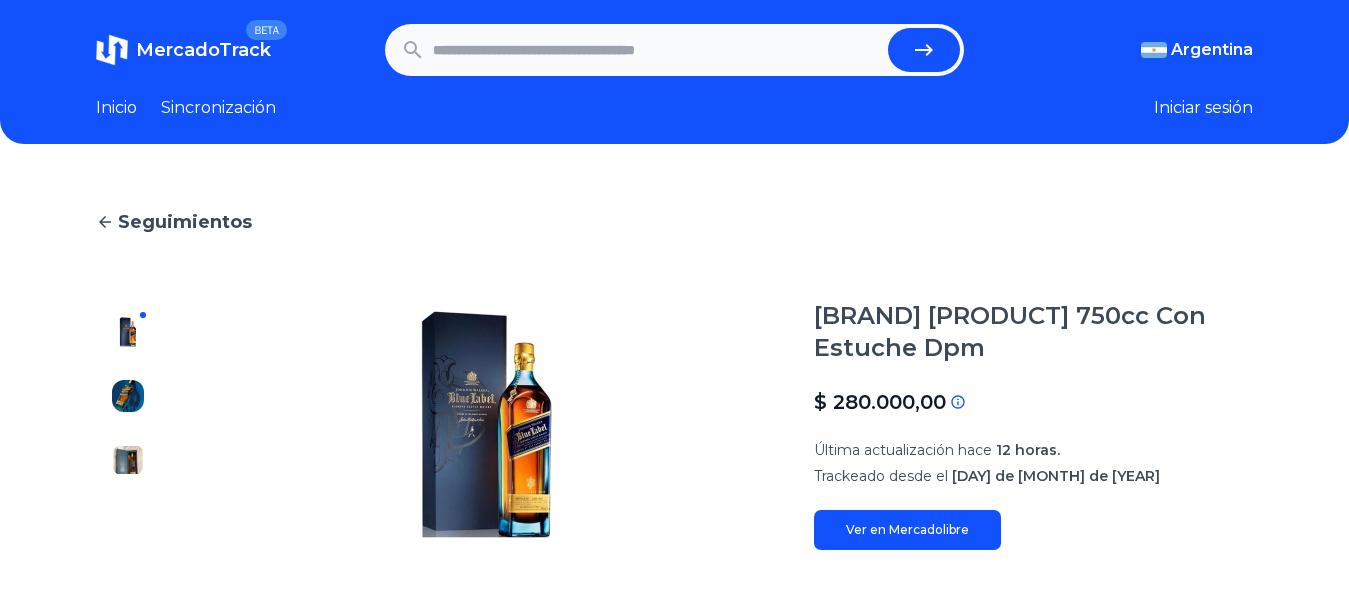 type on "**********" 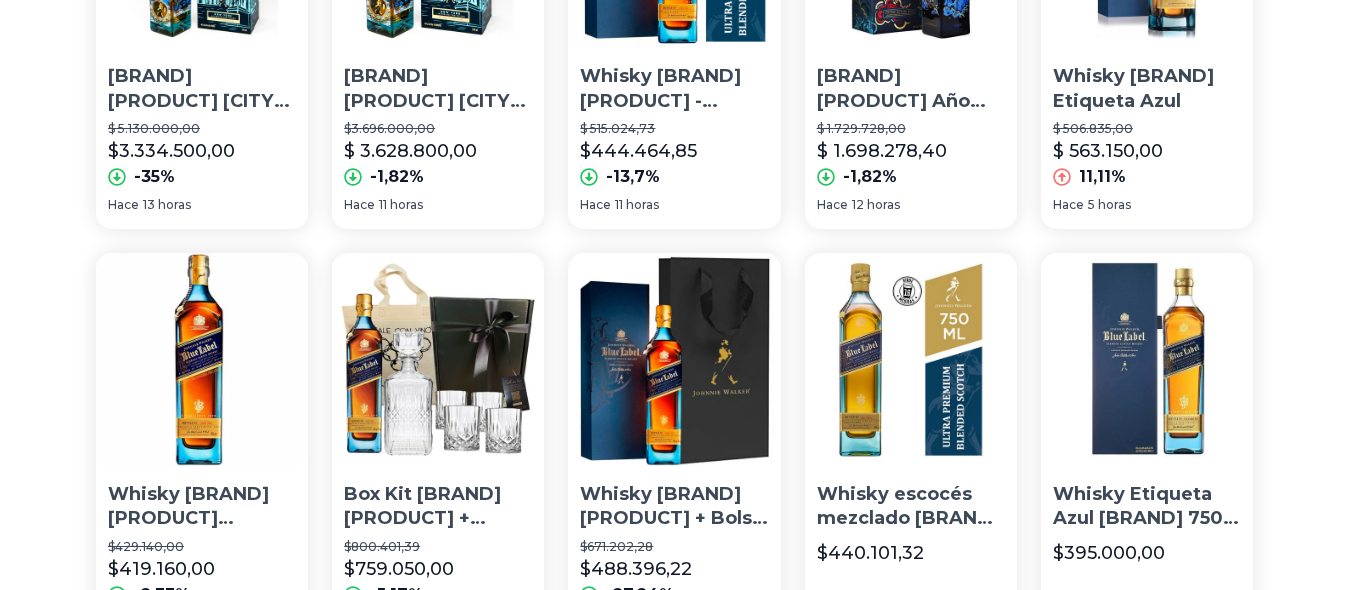 scroll, scrollTop: 990, scrollLeft: 0, axis: vertical 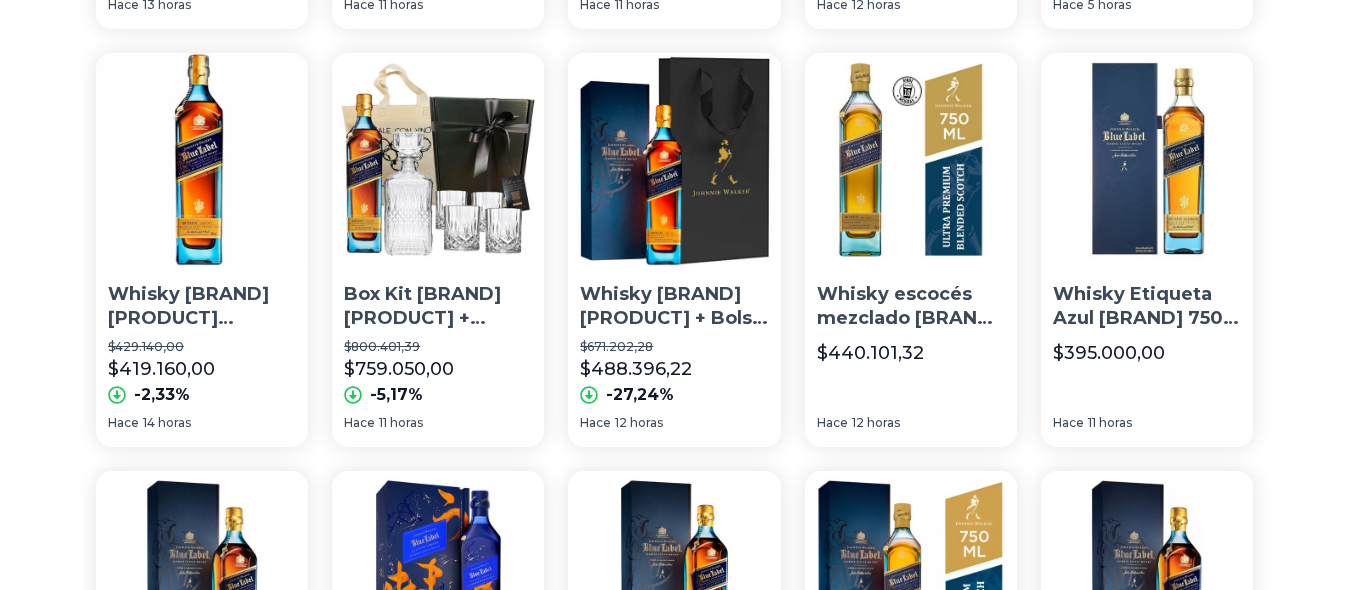 click at bounding box center (911, 159) 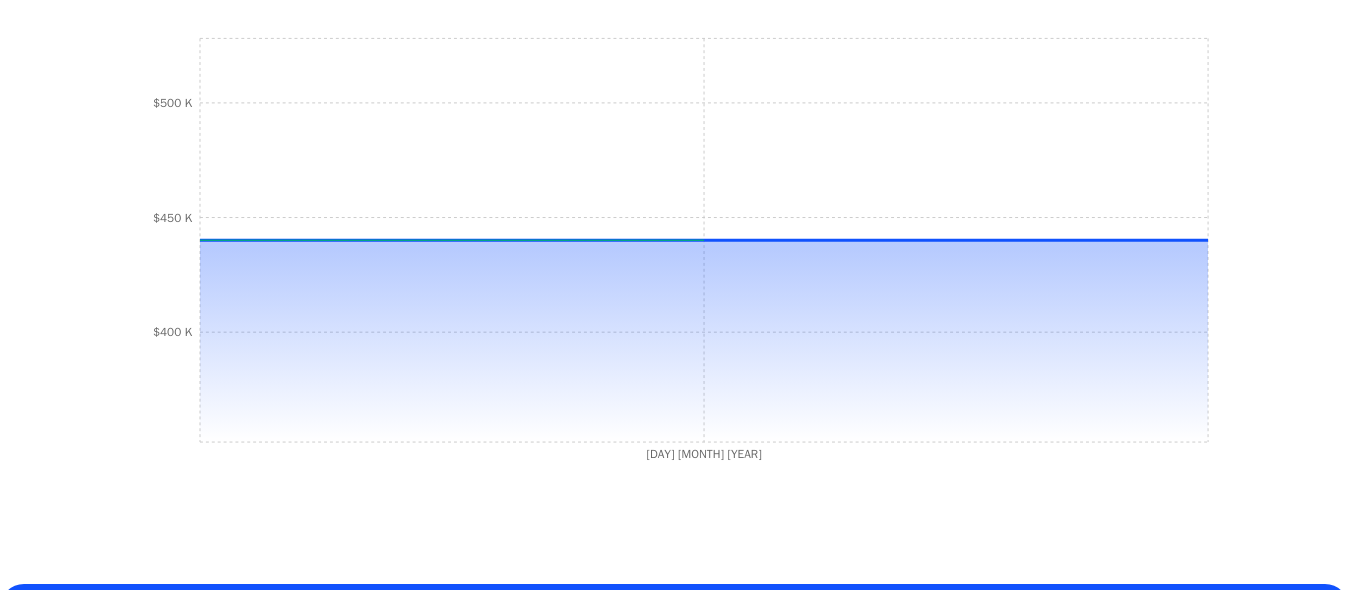 scroll, scrollTop: 746, scrollLeft: 0, axis: vertical 